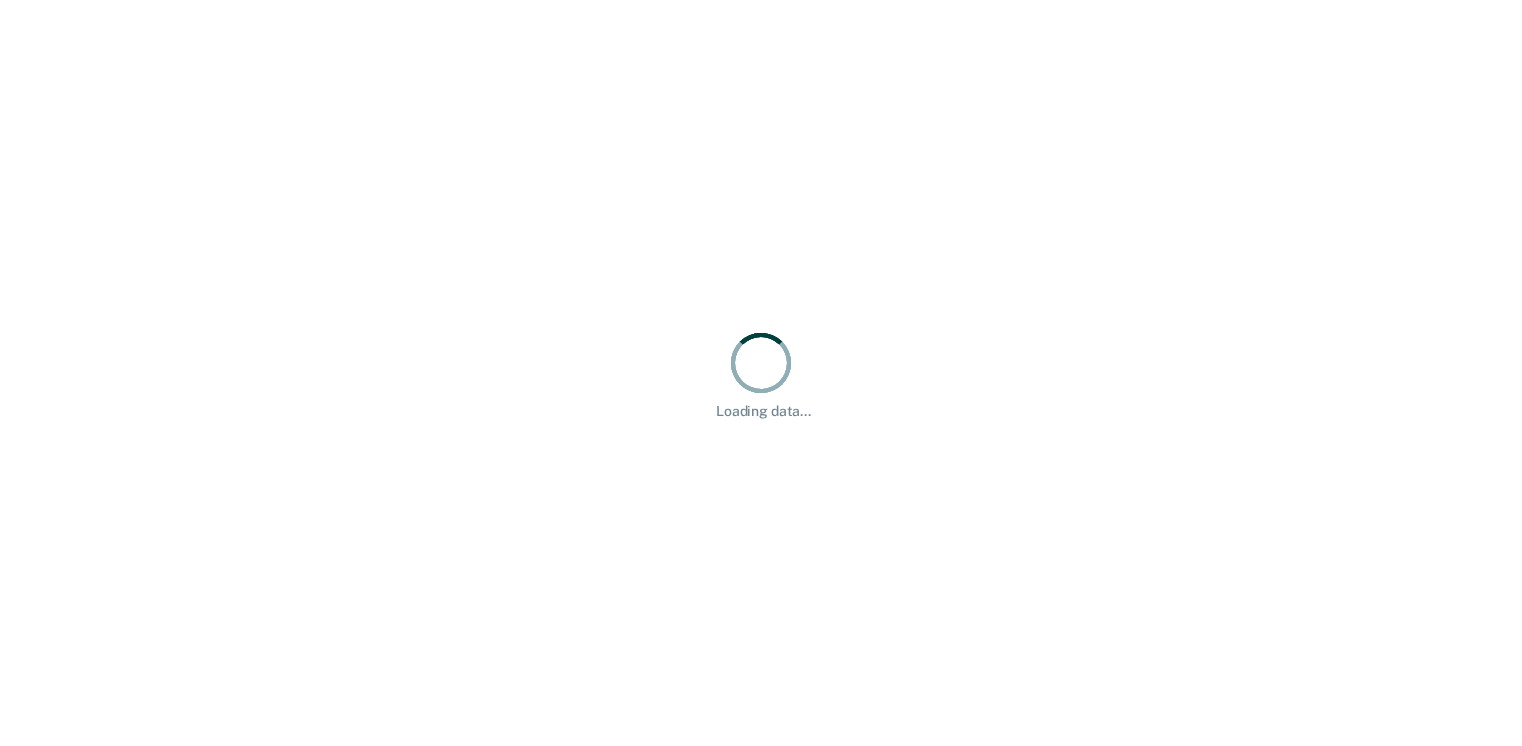 scroll, scrollTop: 0, scrollLeft: 0, axis: both 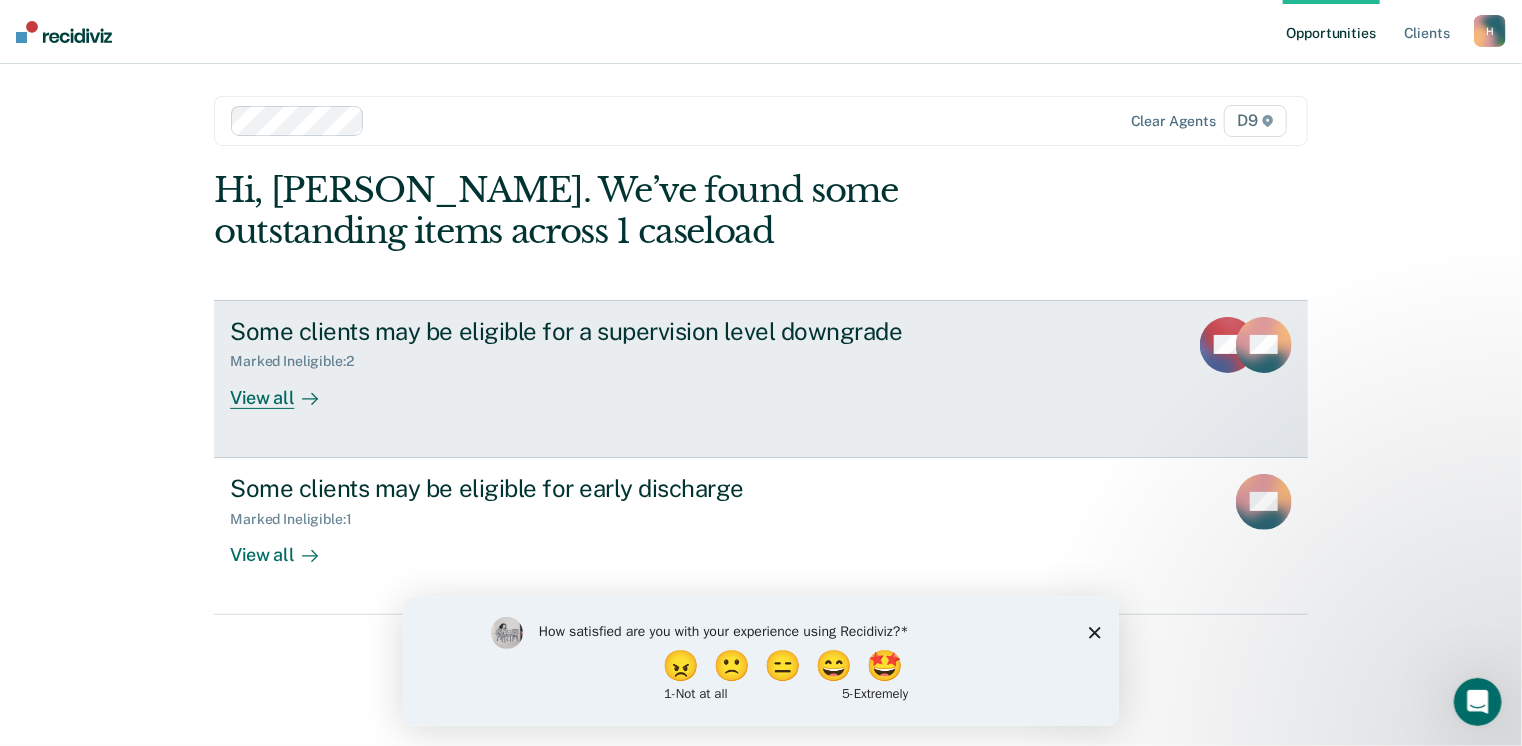 click on "View all" at bounding box center (286, 389) 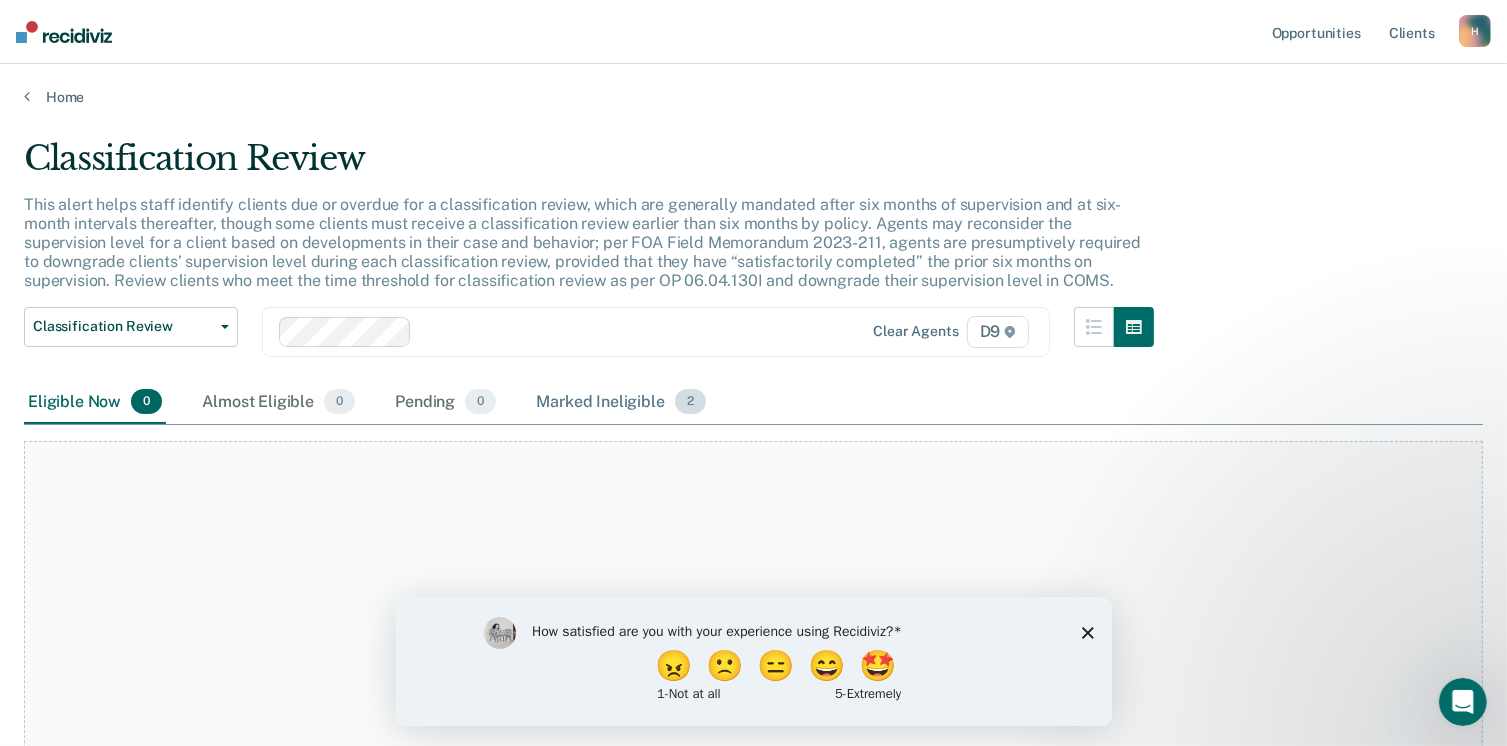 click on "Marked Ineligible 2" at bounding box center [621, 403] 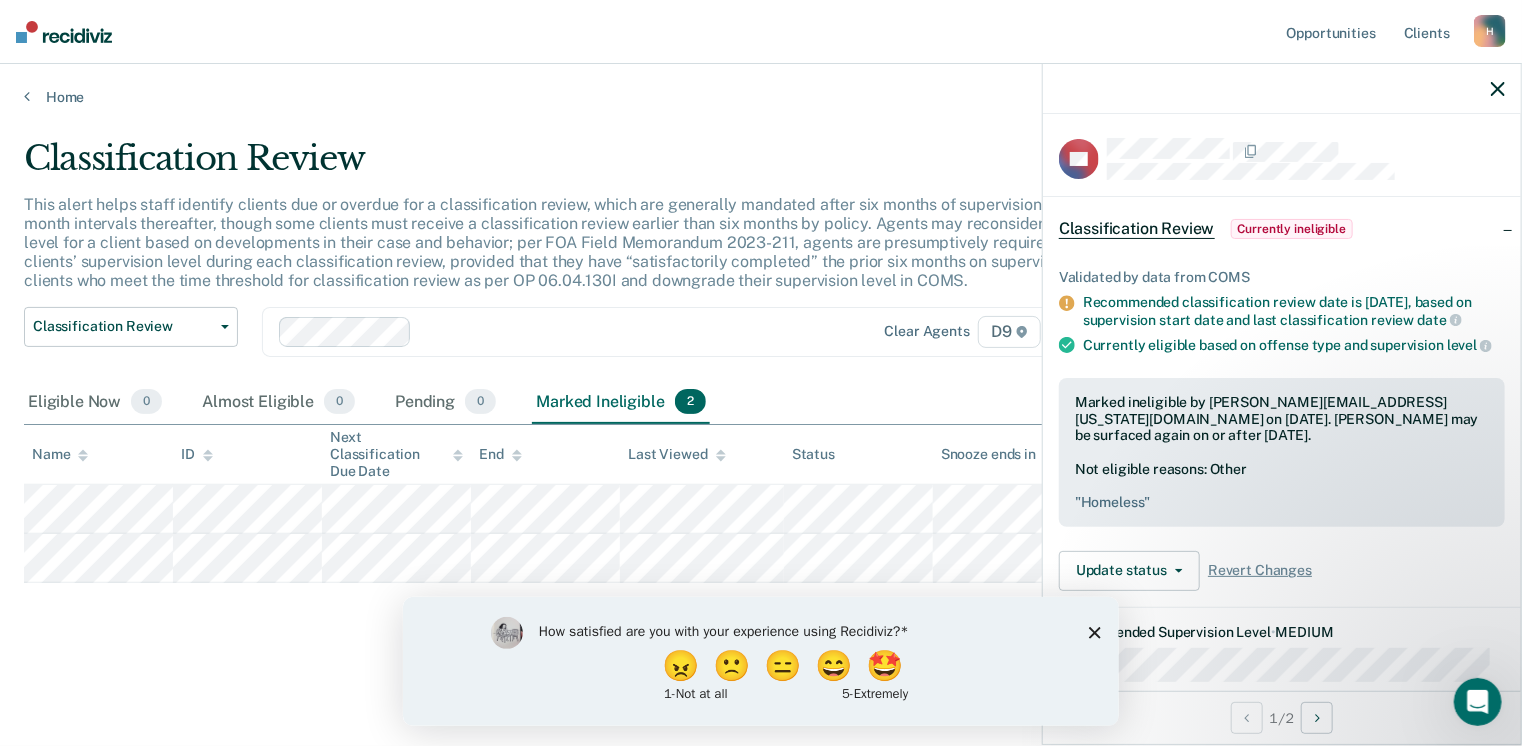 click 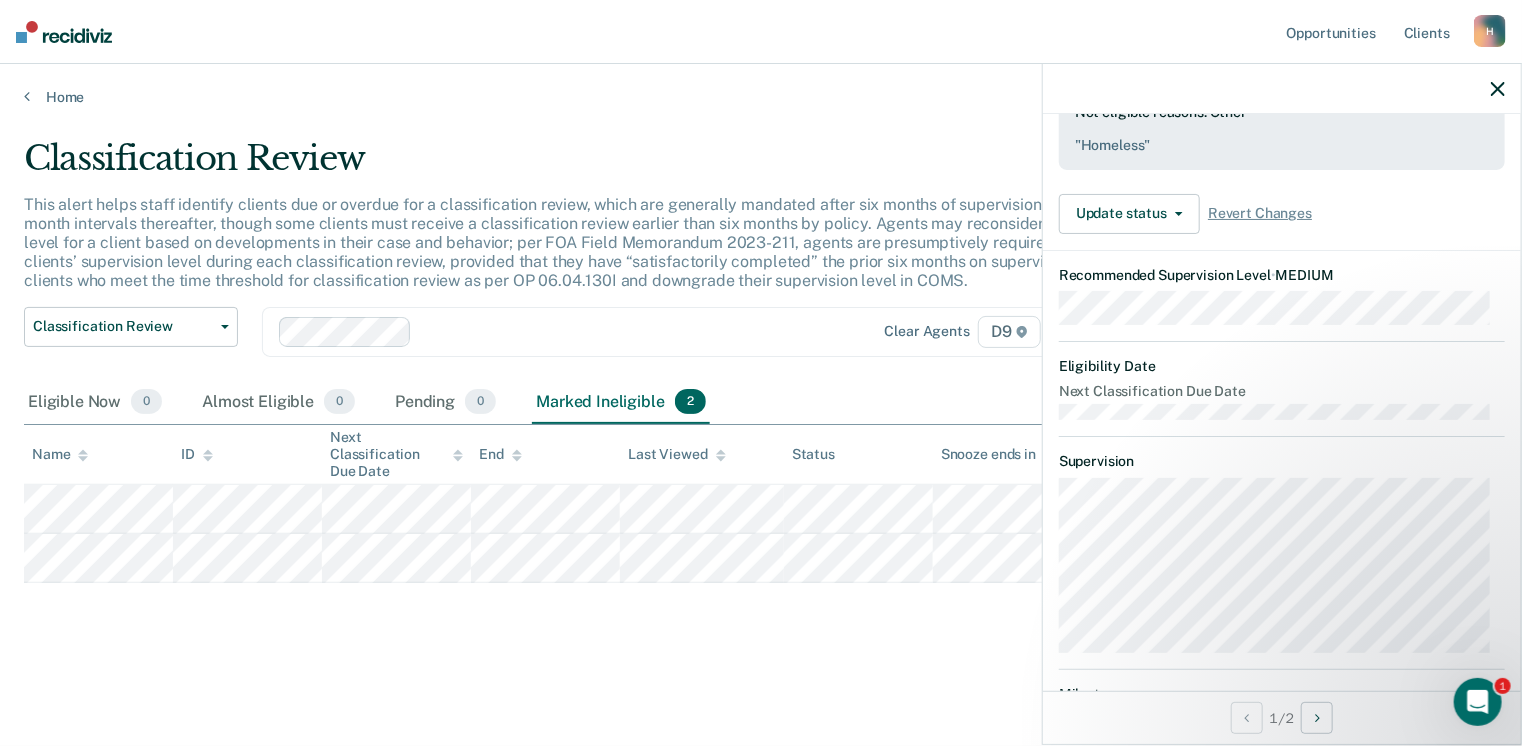 scroll, scrollTop: 0, scrollLeft: 0, axis: both 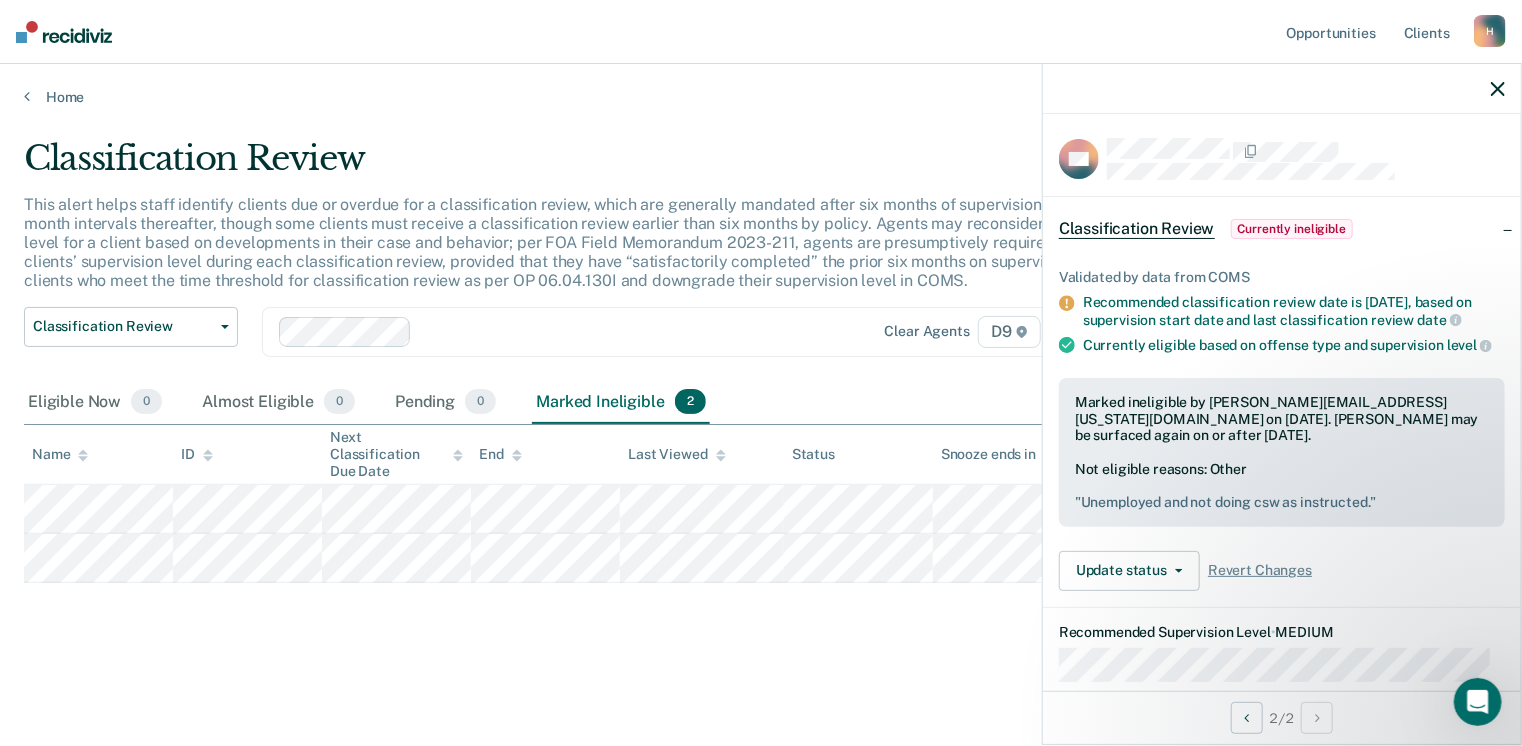click on "Classification Review   This alert helps staff identify clients due or overdue for a classification review, which are generally mandated after six months of supervision and at six-month intervals thereafter, though some clients must receive a classification review earlier than six months by policy. Agents may reconsider the supervision level for a client based on developments in their case and behavior; per FOA Field Memorandum 2023-211, agents are presumptively required to downgrade clients’ supervision level during each classification review, provided that they have “satisfactorily completed” the prior six months on supervision. Review clients who meet the time threshold for classification review as per OP 06.04.130I and downgrade their supervision level in COMS. Classification Review Classification Review Early Discharge Minimum Telephone Reporting Overdue for Discharge Supervision Level Mismatch Clear   agents D9   Eligible Now 0 Almost Eligible 0 Pending 0 Marked Ineligible 2 Name ID End Status" at bounding box center [761, 423] 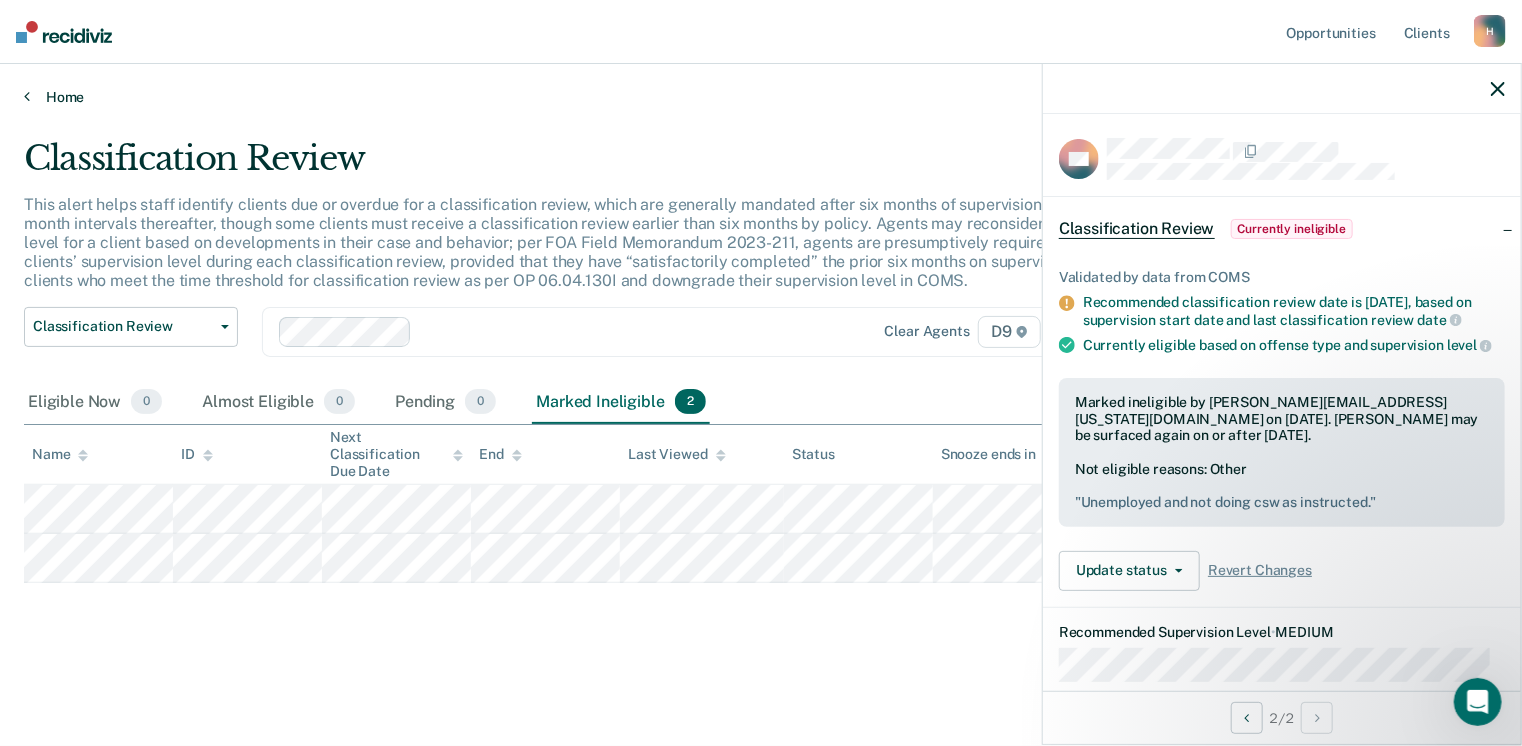 click on "Home" at bounding box center (761, 97) 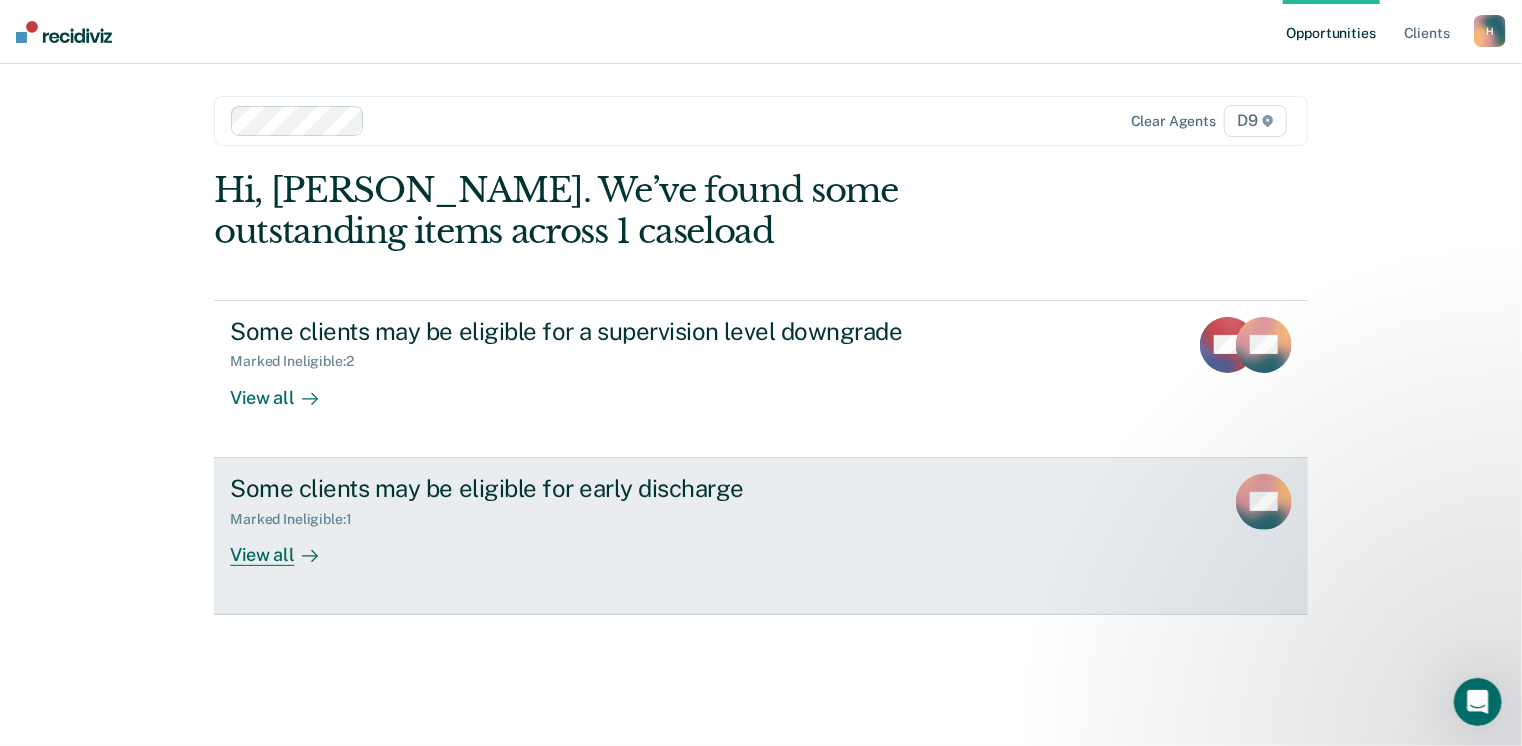 click on "Marked Ineligible :  1" at bounding box center [298, 519] 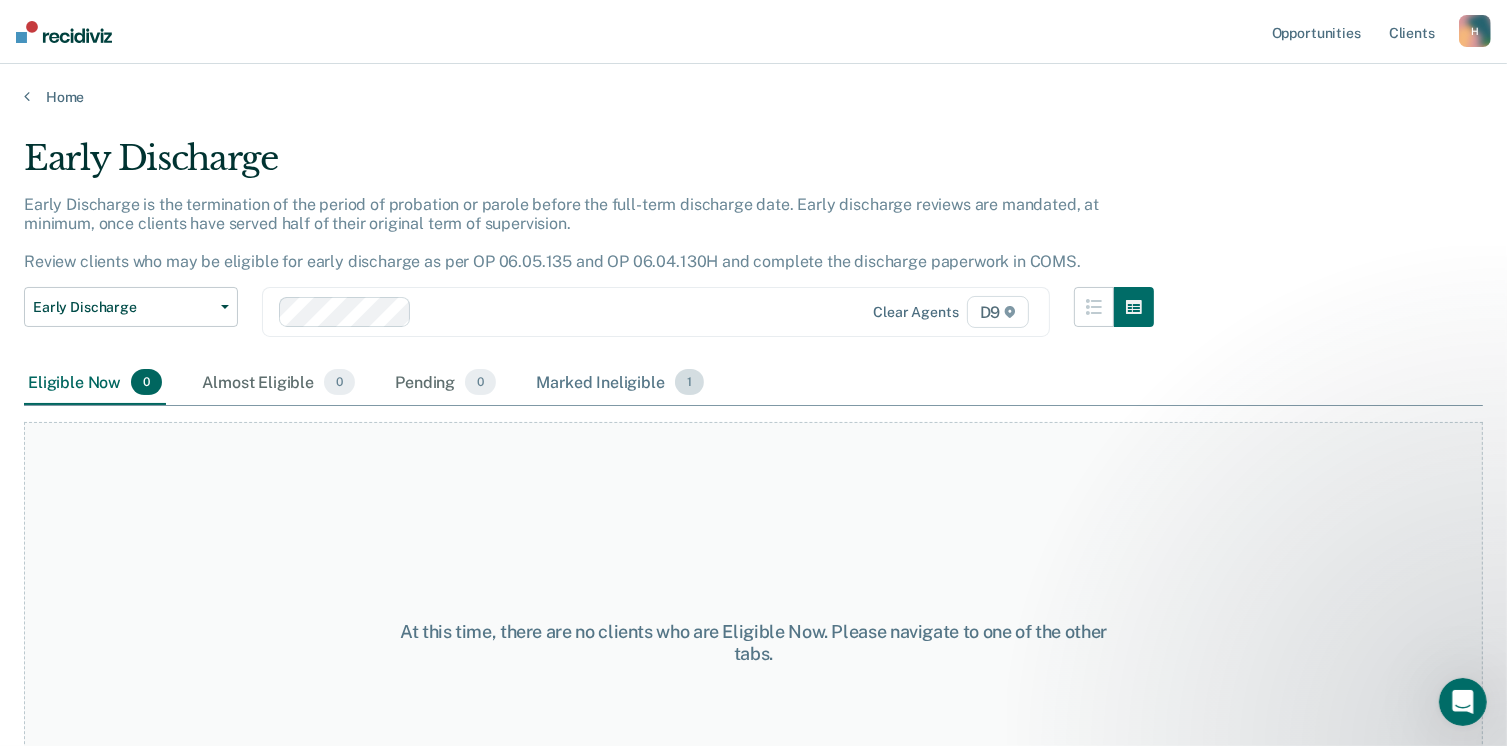 click on "Marked Ineligible 1" at bounding box center [620, 383] 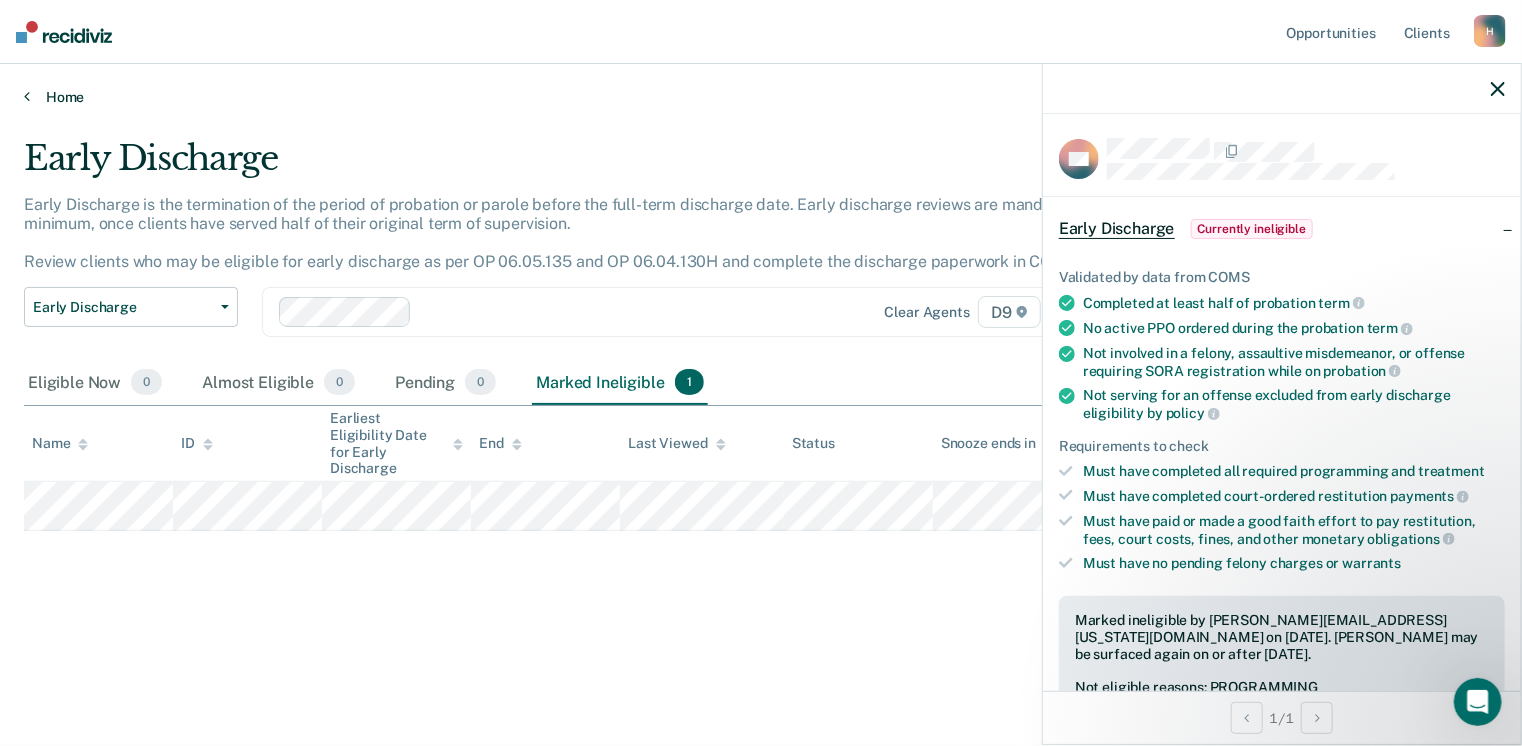 click on "Home" at bounding box center [761, 97] 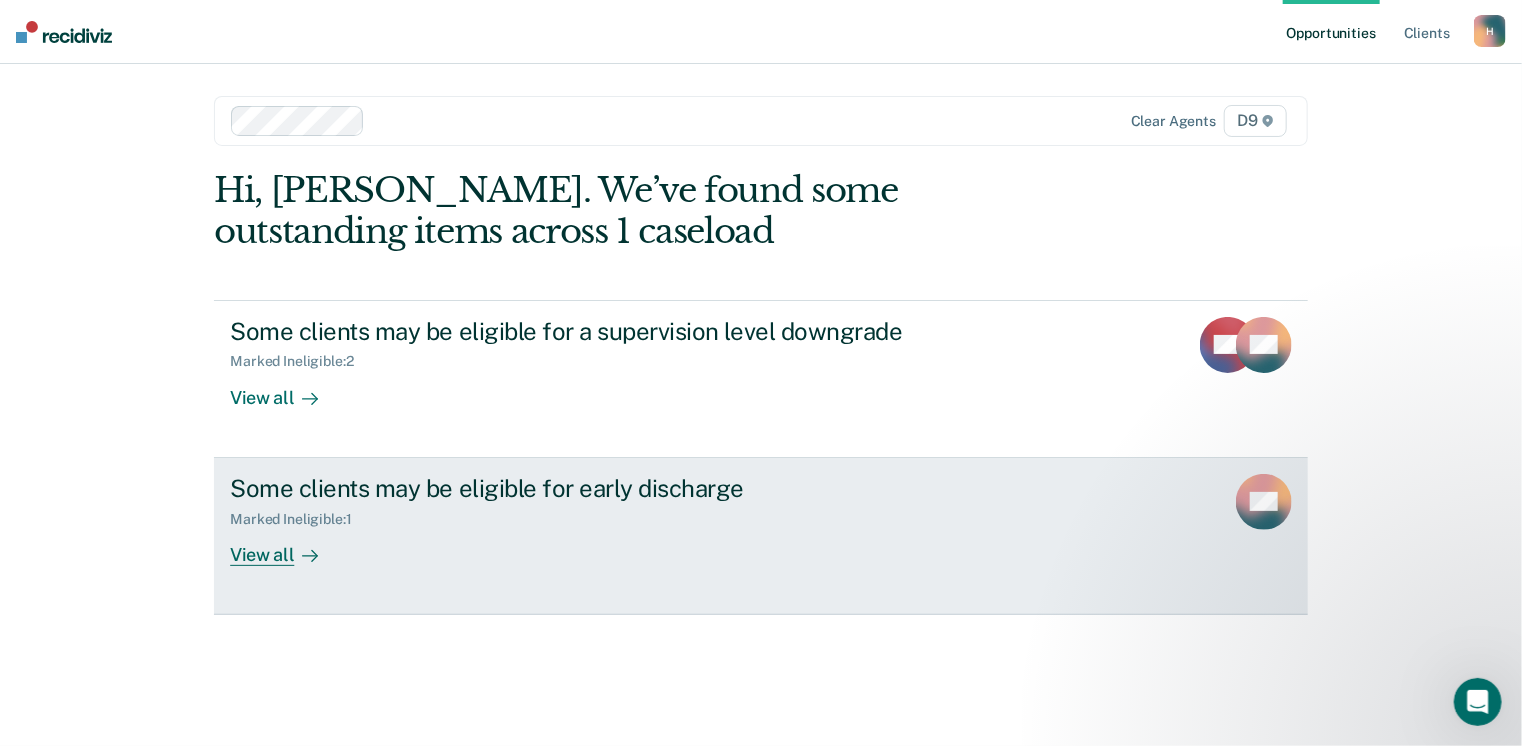 click on "Some clients may be eligible for early discharge Marked Ineligible :  1 View all   MT" at bounding box center (761, 536) 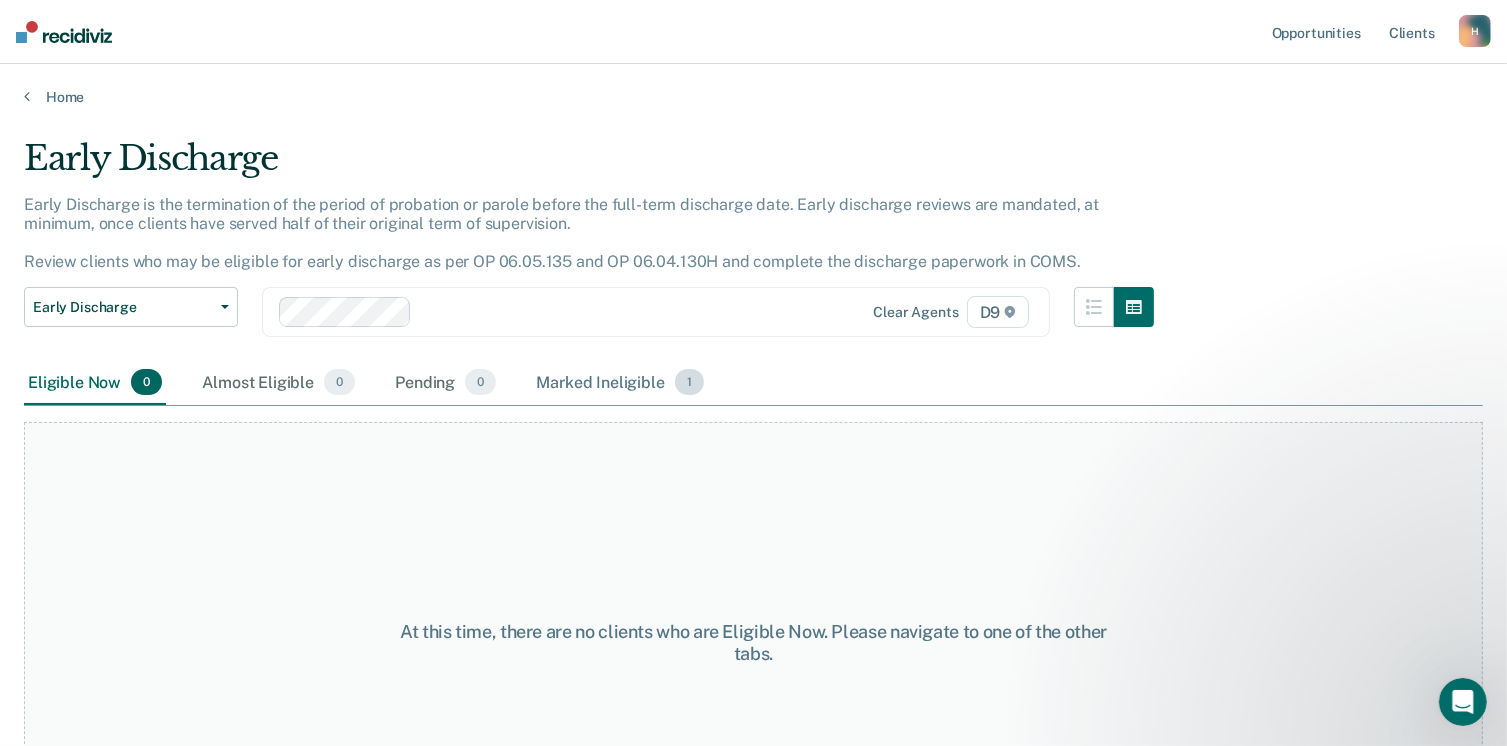 click on "Marked Ineligible 1" at bounding box center (620, 383) 